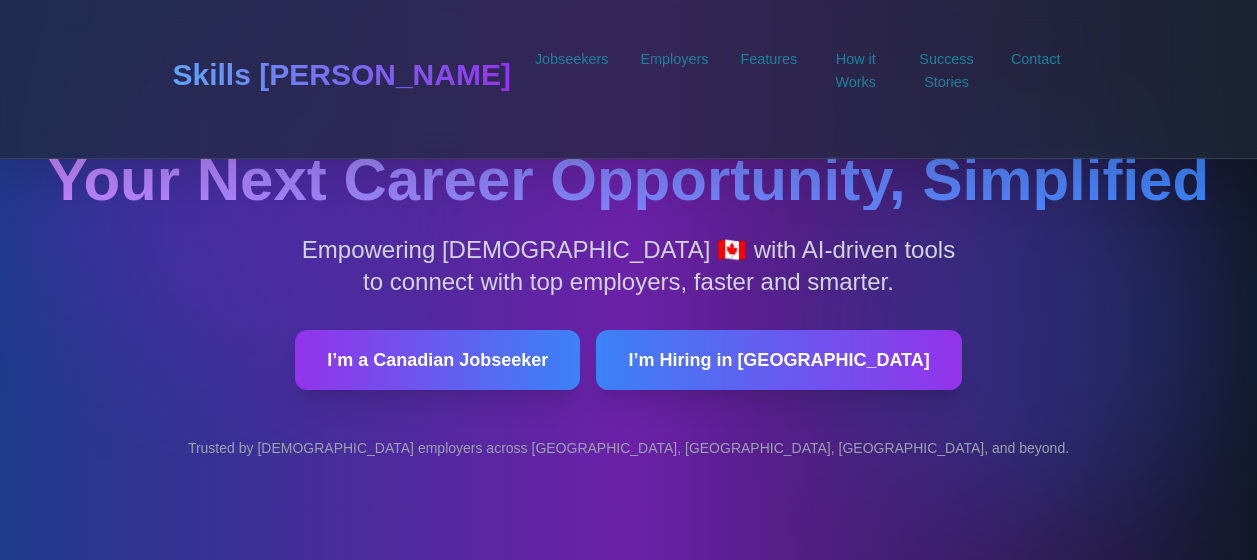 scroll, scrollTop: 0, scrollLeft: 0, axis: both 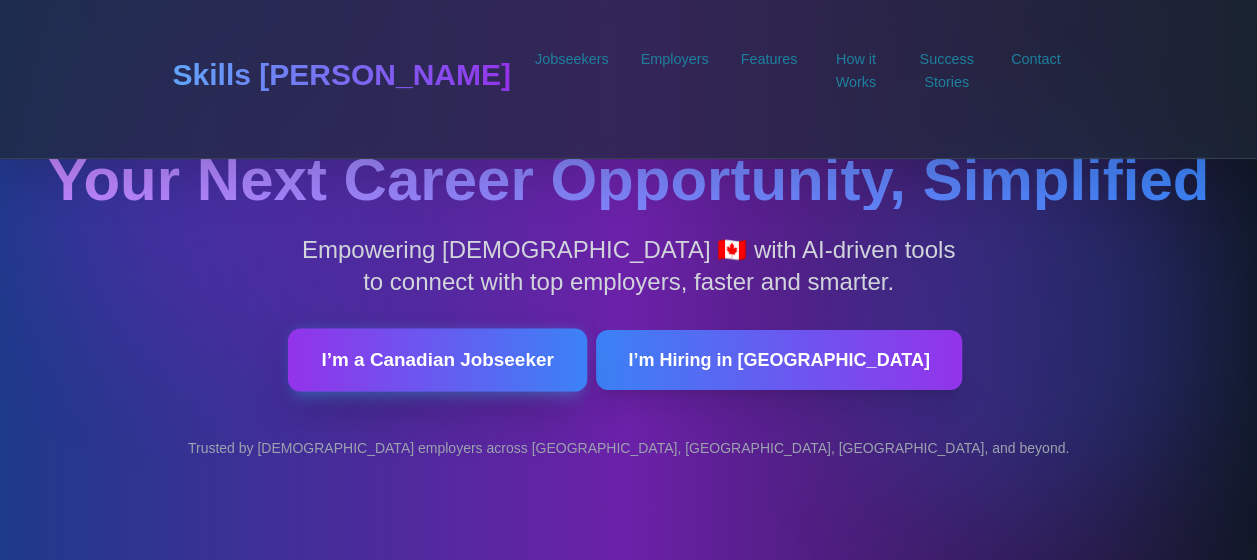 click on "I’m a Canadian Jobseeker" at bounding box center [437, 360] 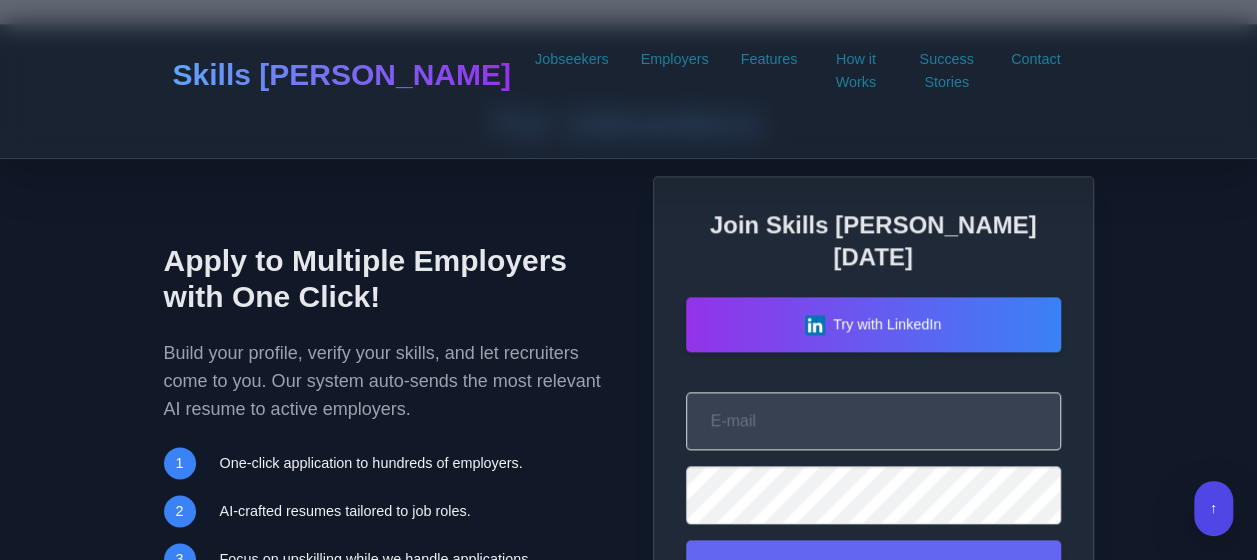 scroll, scrollTop: 1194, scrollLeft: 0, axis: vertical 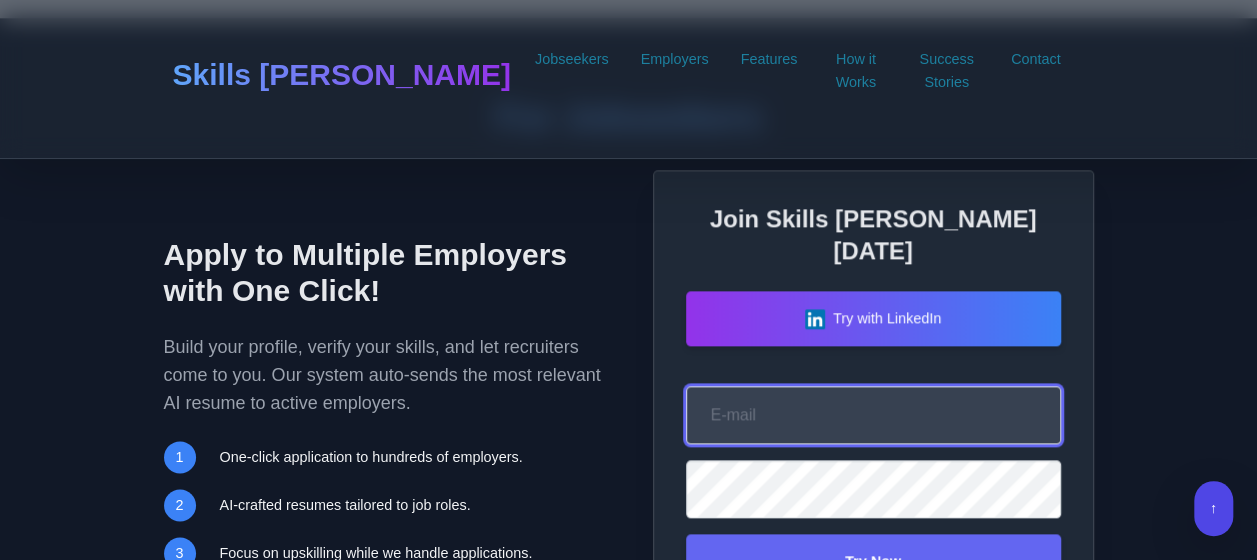 click on "Your Email" at bounding box center (873, 415) 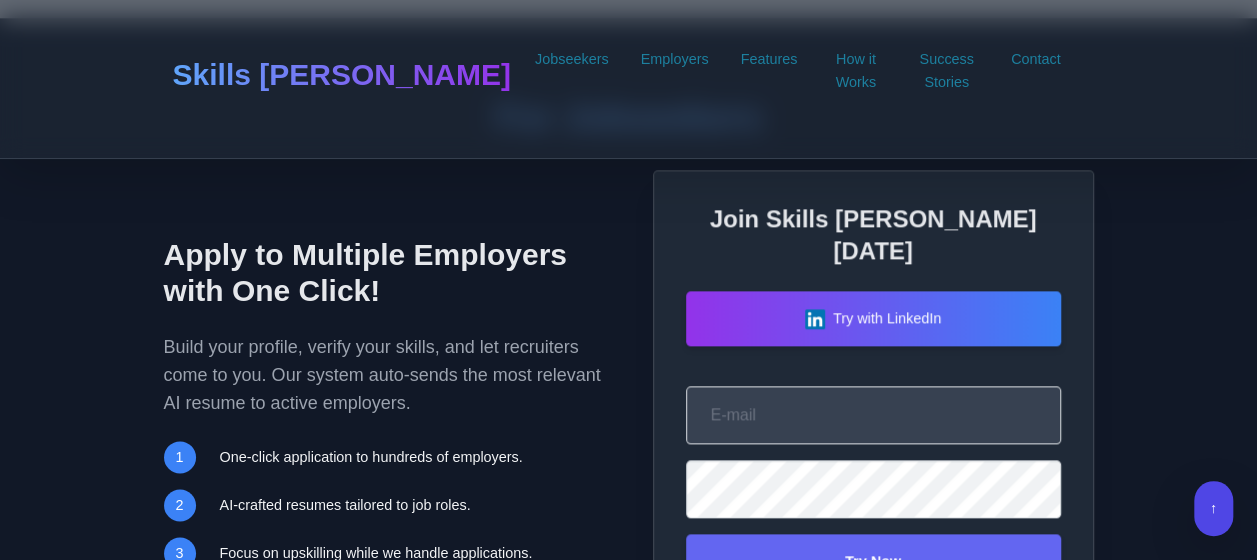 click on "For Jobseekers
Apply to Multiple Employers with One Click!
Build your profile, verify your skills, and let recruiters come to you. Our system auto-sends the most relevant AI resume to active employers.
1
One-click application to hundreds of employers.
2
AI-crafted resumes tailored to job roles.
3
Focus on upskilling while we handle applications." at bounding box center (628, 397) 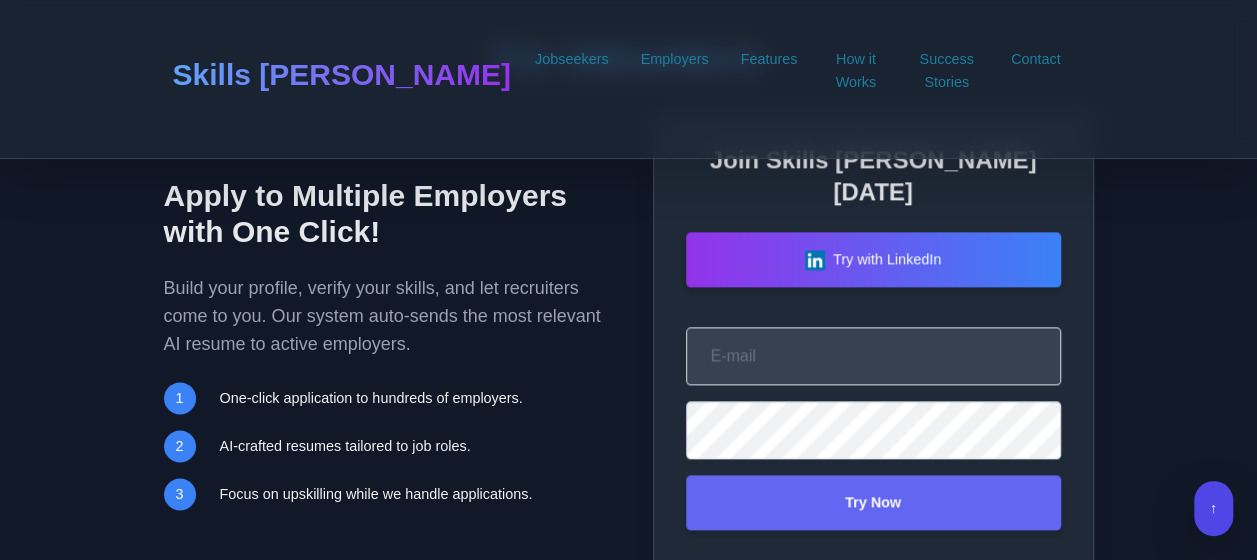 scroll, scrollTop: 1238, scrollLeft: 0, axis: vertical 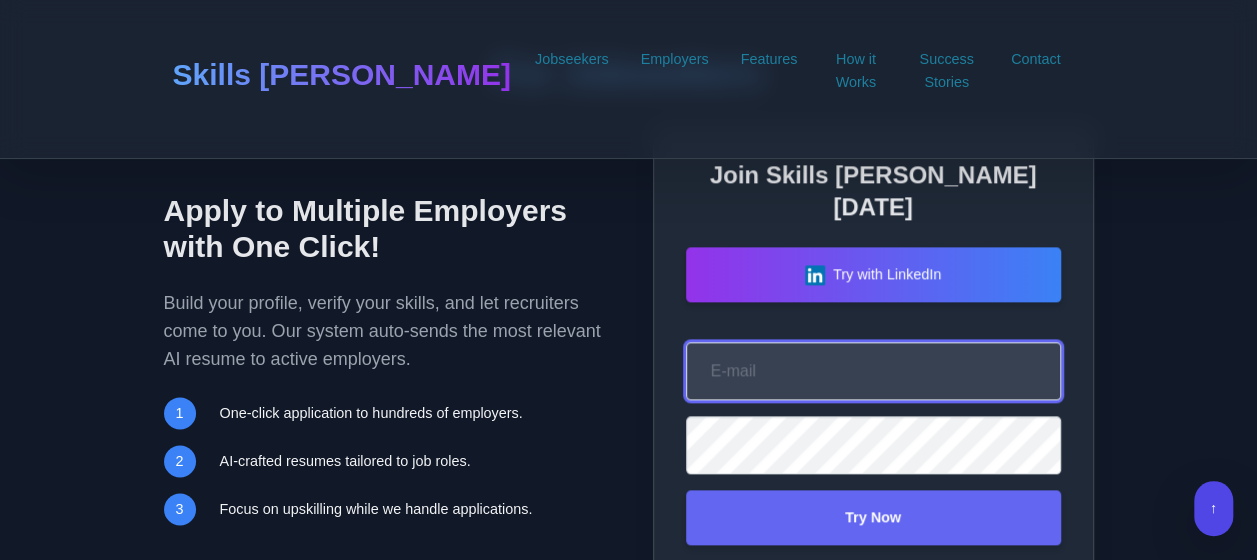 click on "Your Email" at bounding box center (873, 371) 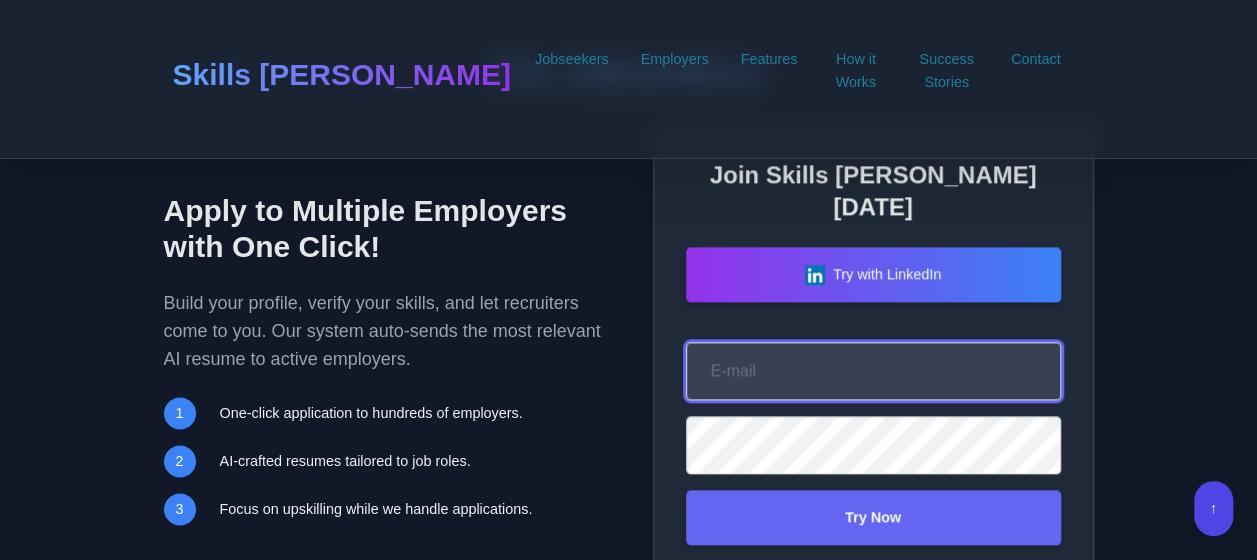 type on "shruti.mittu@gmail.com" 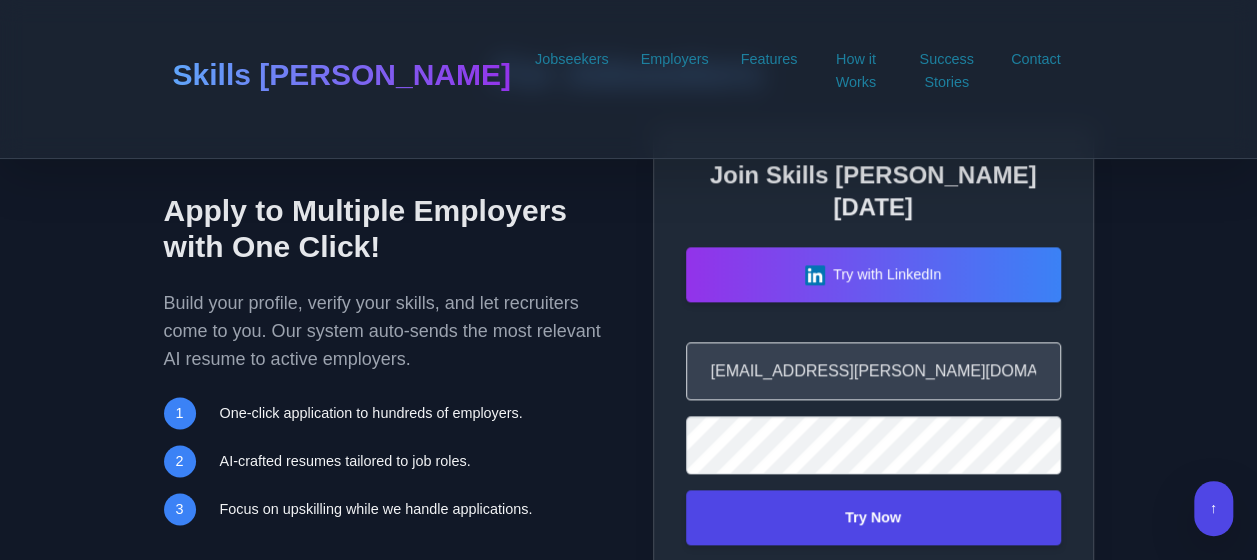 click on "Try Now" at bounding box center [873, 517] 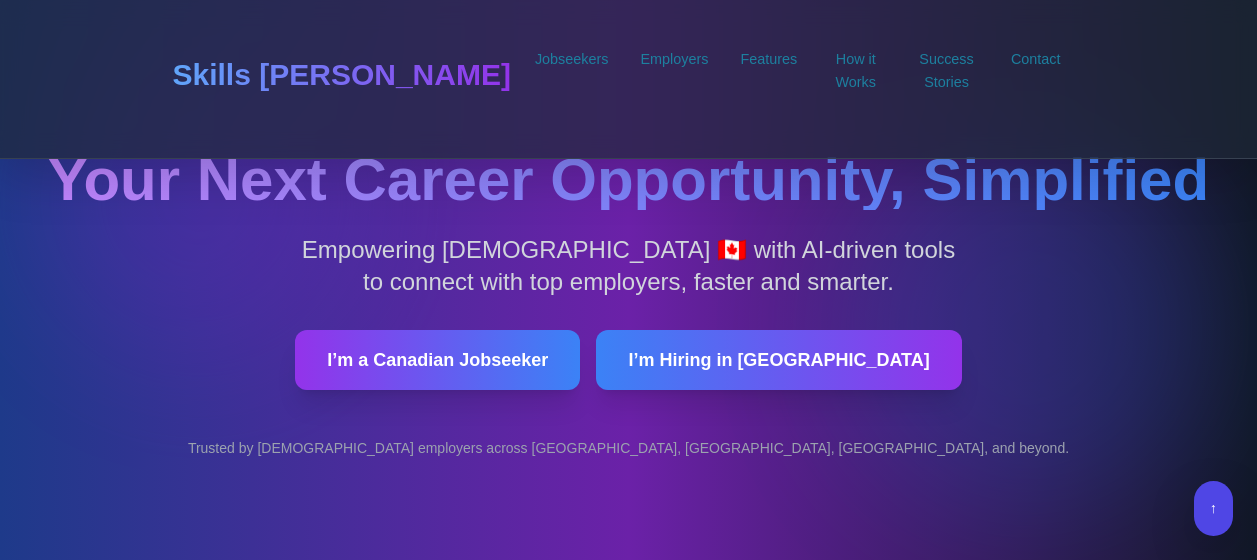 scroll, scrollTop: 1238, scrollLeft: 0, axis: vertical 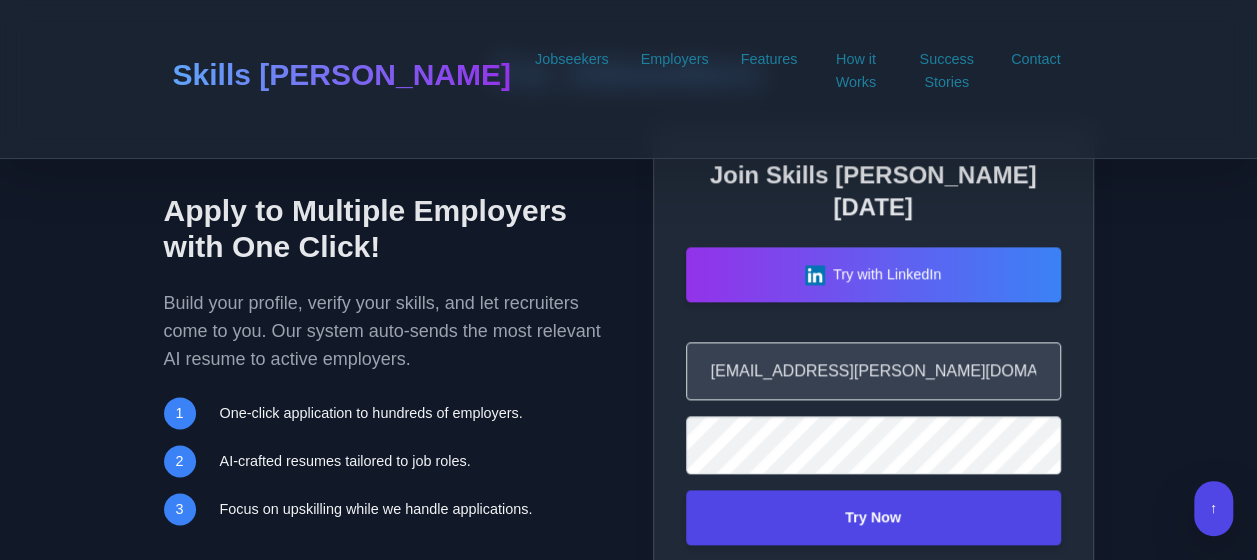 click on "Try Now" at bounding box center [873, 517] 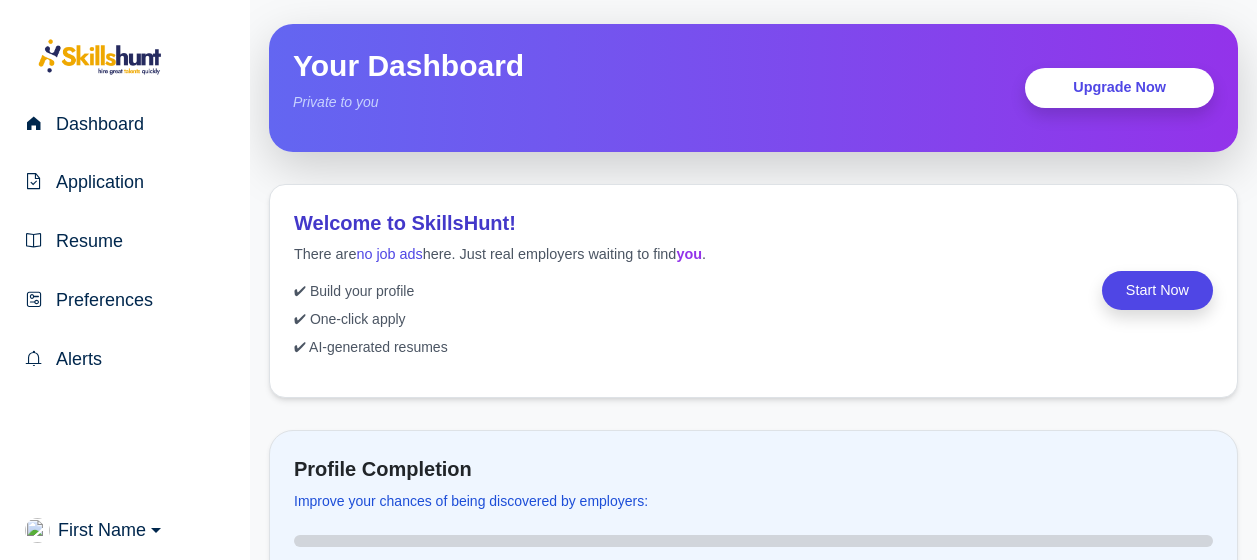 scroll, scrollTop: 0, scrollLeft: 0, axis: both 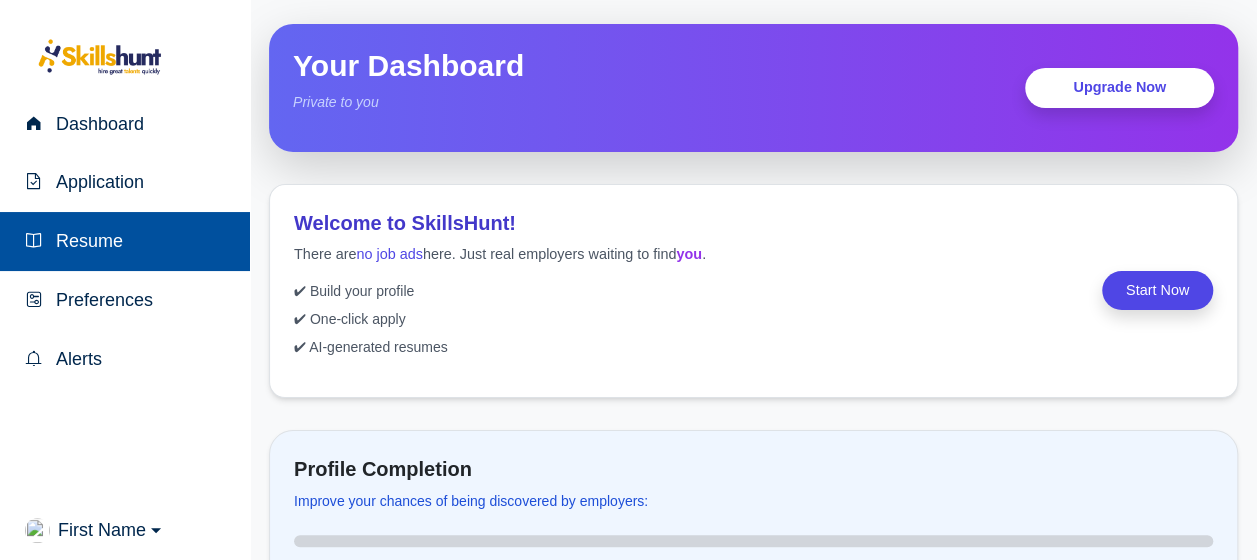click on "Resume" at bounding box center [85, 241] 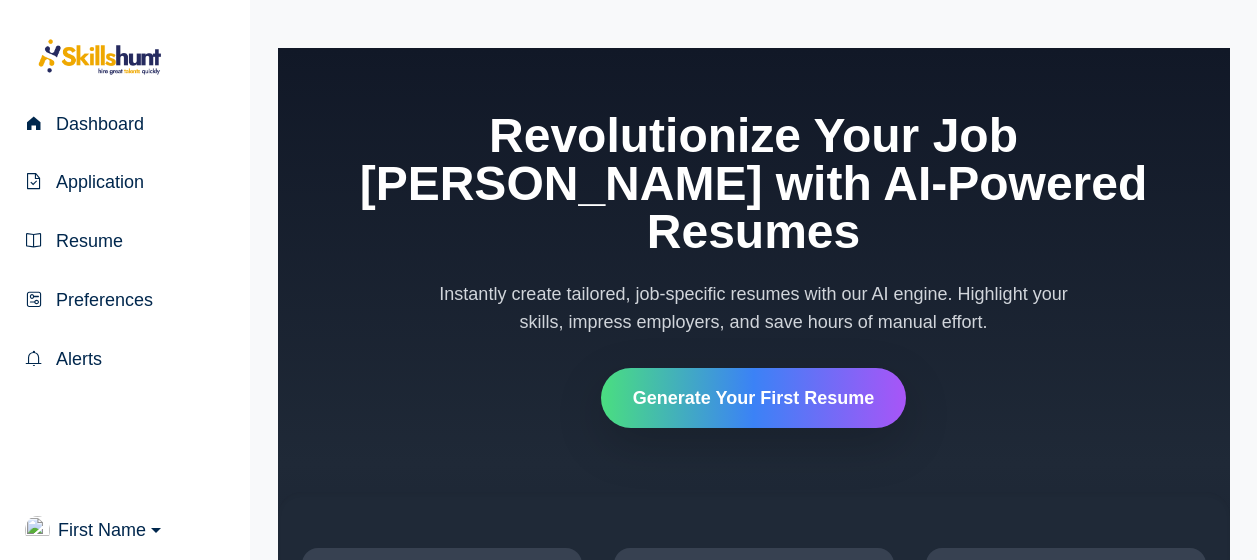 scroll, scrollTop: 0, scrollLeft: 0, axis: both 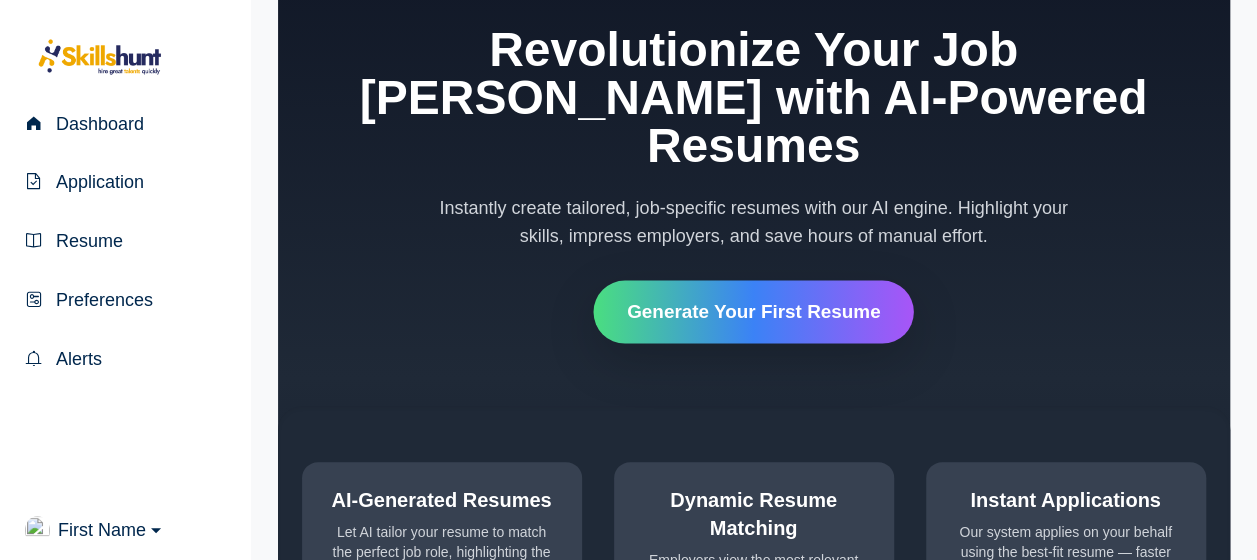 click on "Generate Your First Resume" at bounding box center (753, 312) 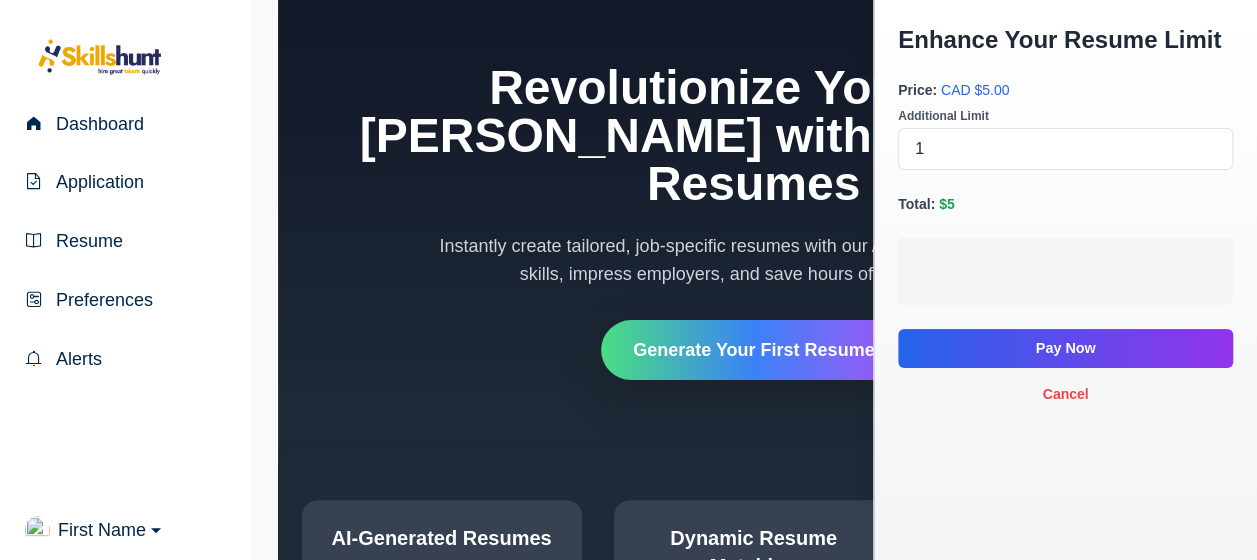 scroll, scrollTop: 46, scrollLeft: 0, axis: vertical 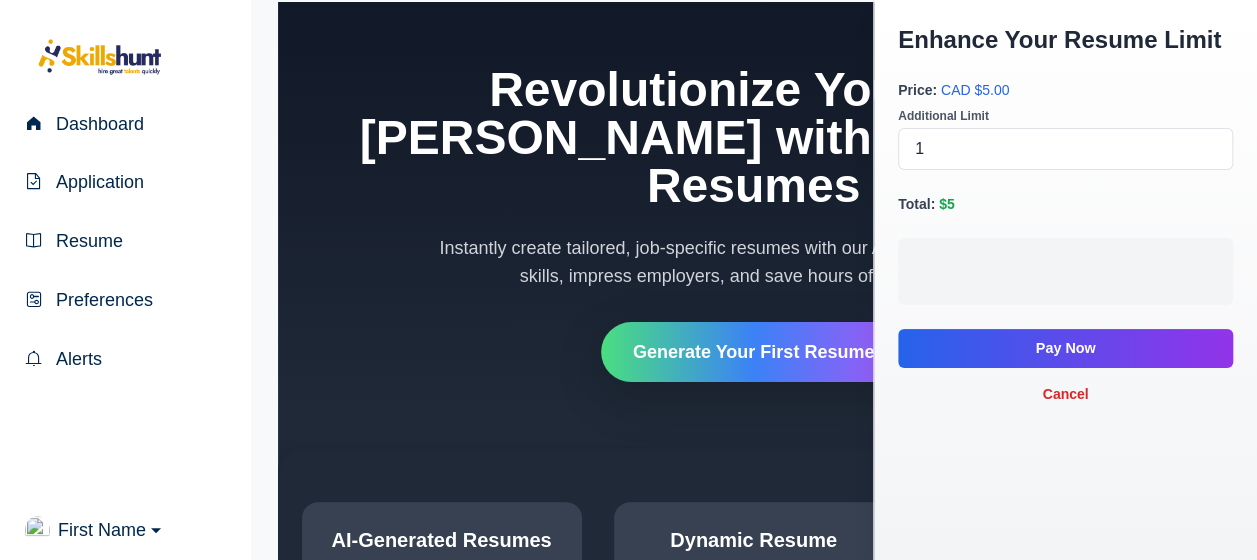 click on "Cancel" at bounding box center (1065, 394) 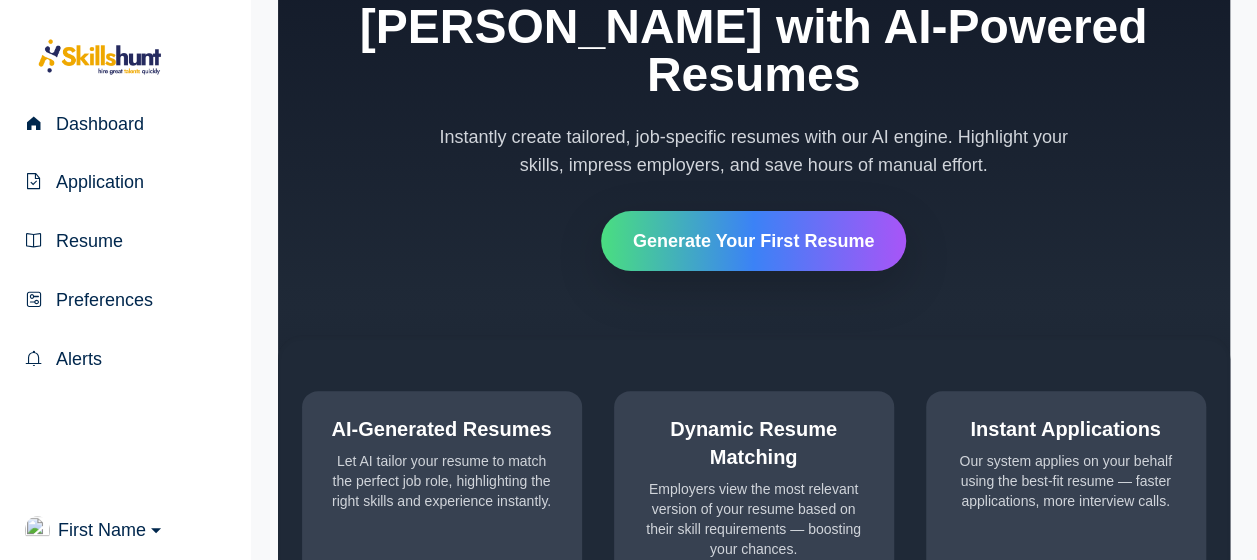 scroll, scrollTop: 0, scrollLeft: 0, axis: both 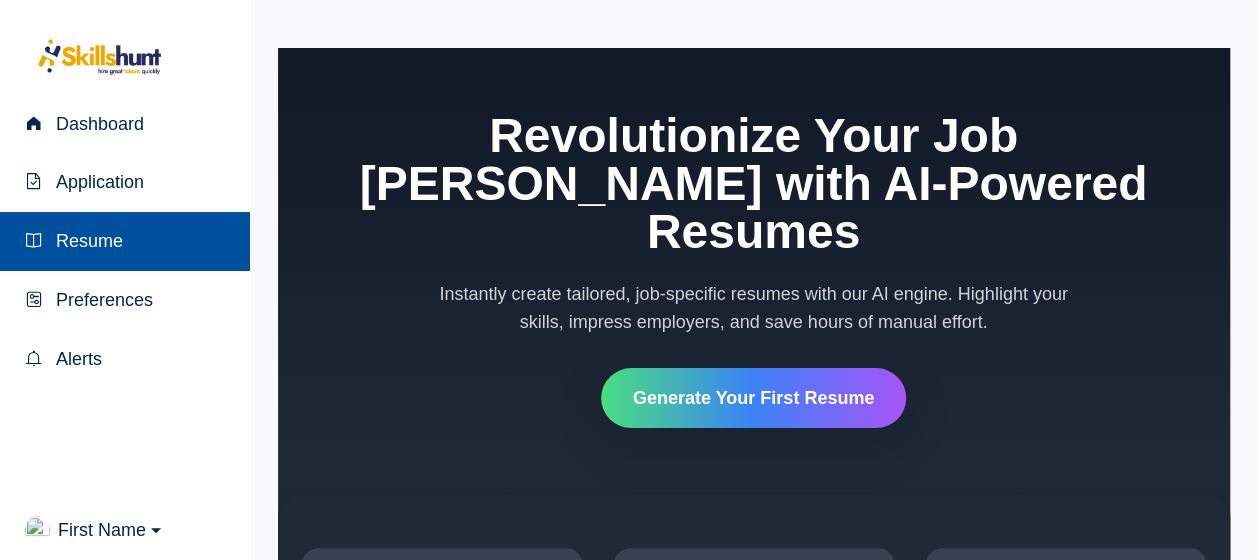 click on "Resume" at bounding box center [85, 241] 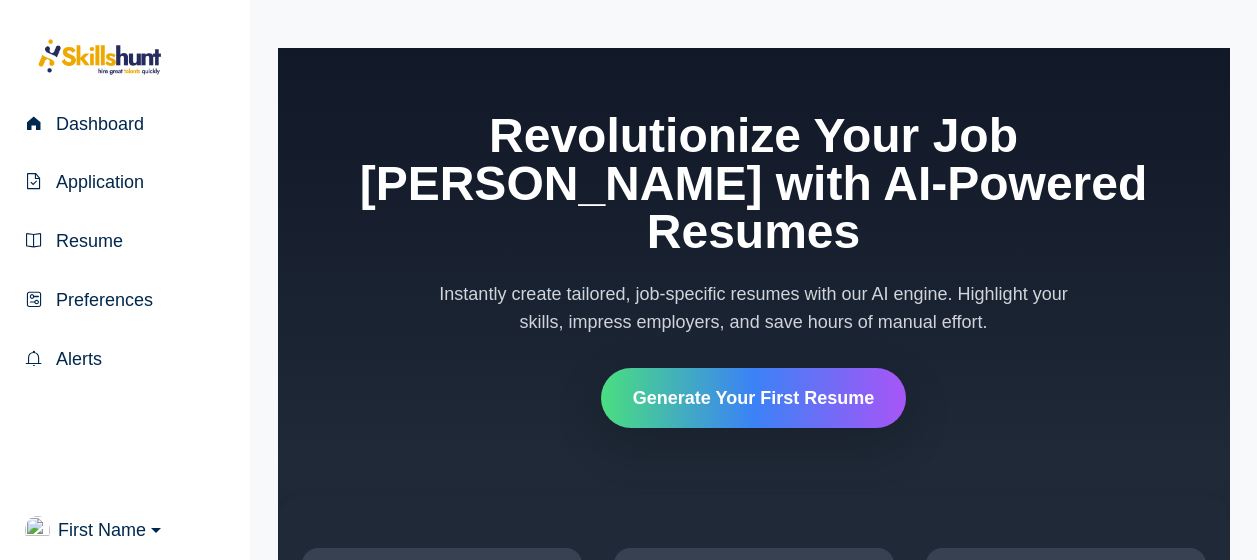 scroll, scrollTop: 0, scrollLeft: 0, axis: both 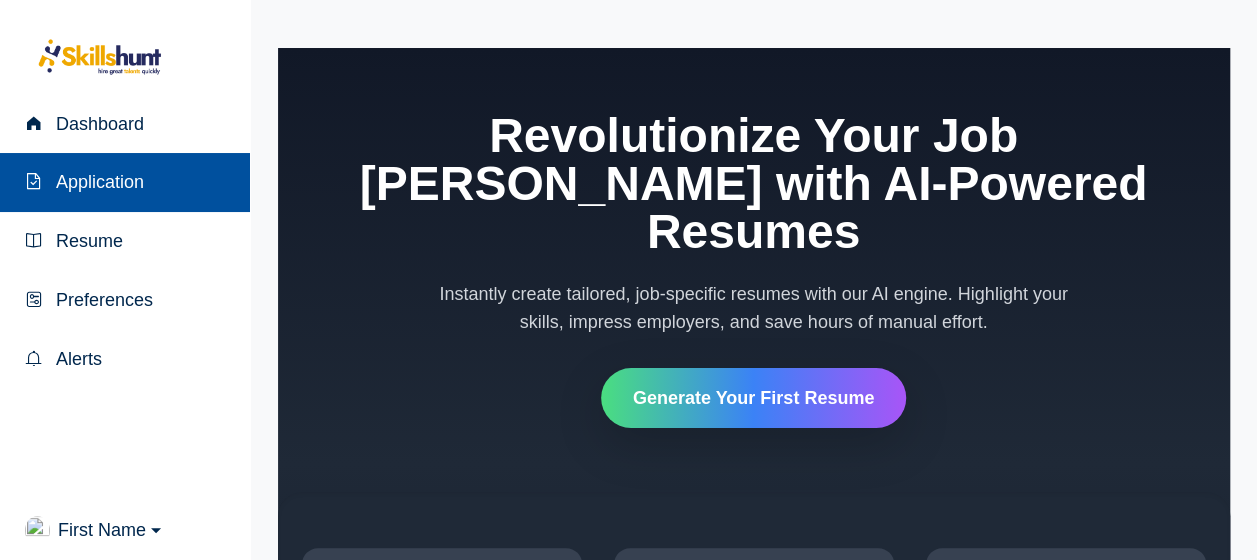 click on "Application" at bounding box center (96, 182) 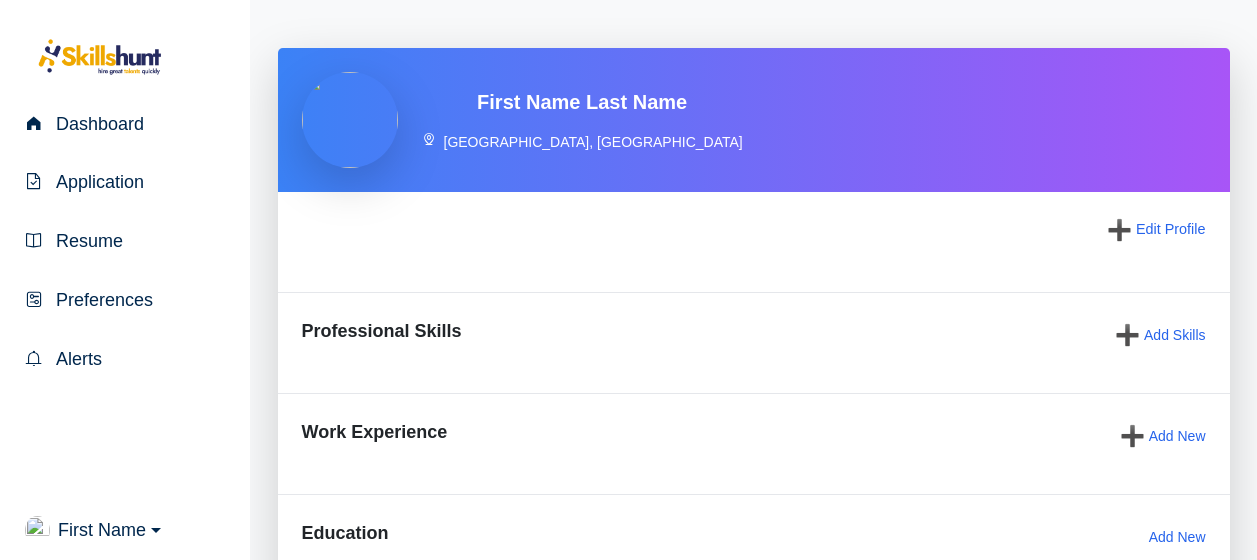 scroll, scrollTop: 0, scrollLeft: 0, axis: both 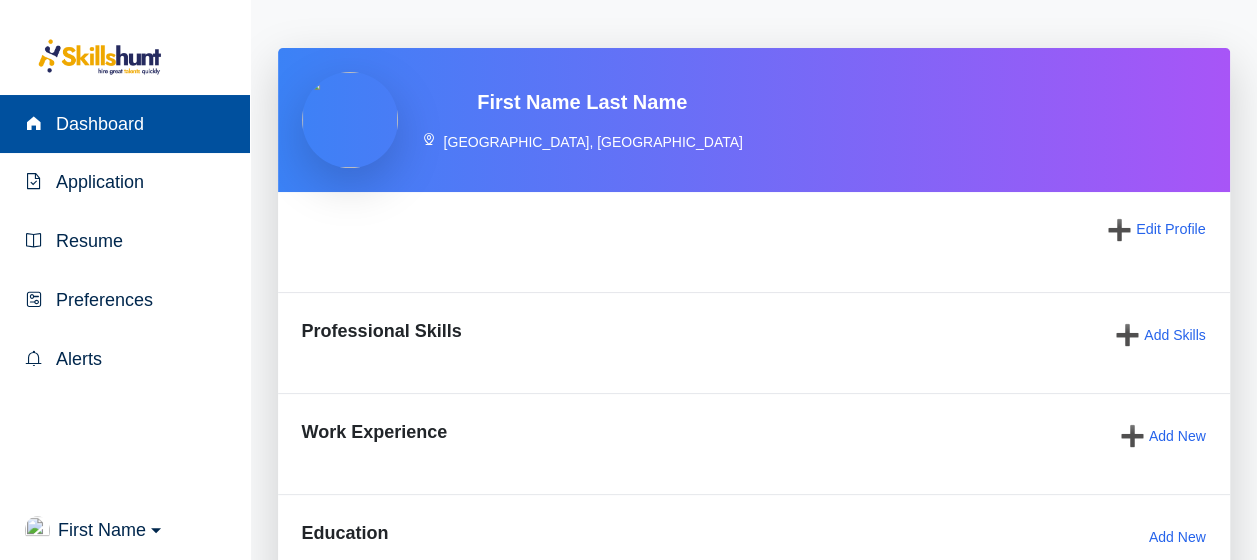 click on "Dashboard" at bounding box center (96, 124) 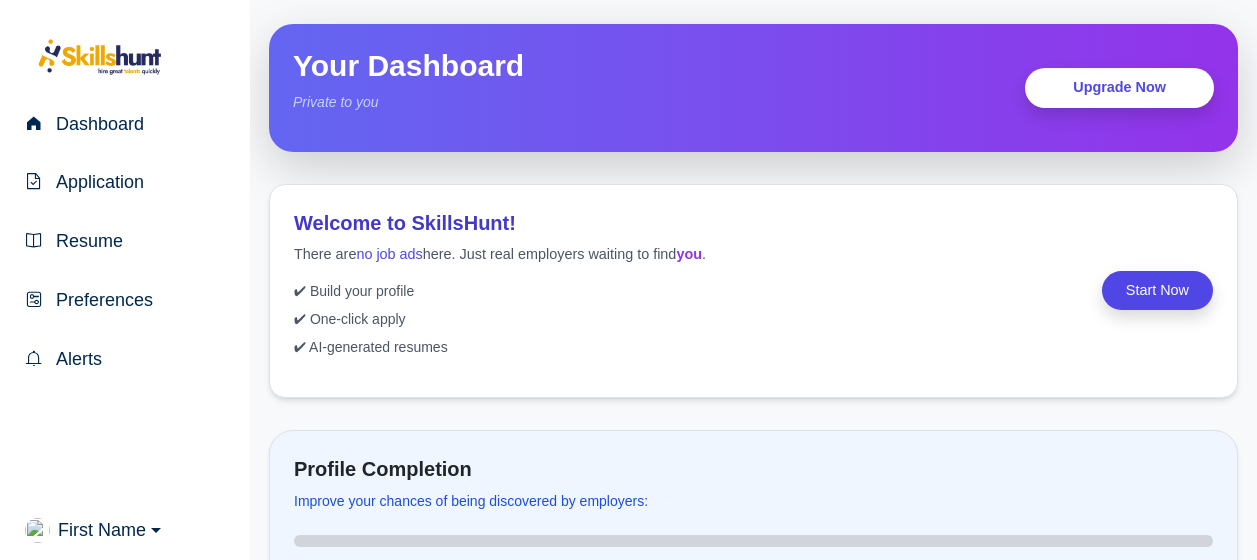 scroll, scrollTop: 0, scrollLeft: 0, axis: both 